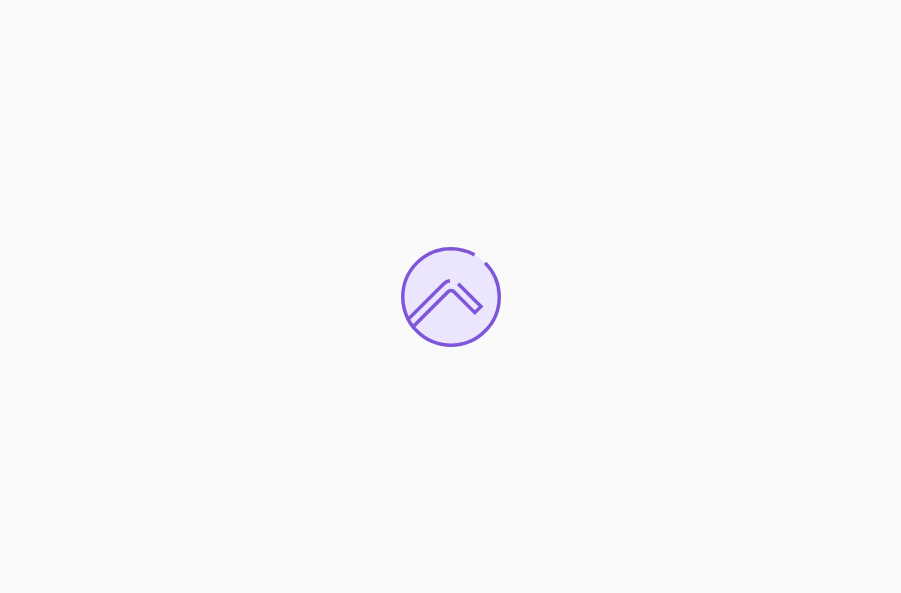 scroll, scrollTop: 0, scrollLeft: 0, axis: both 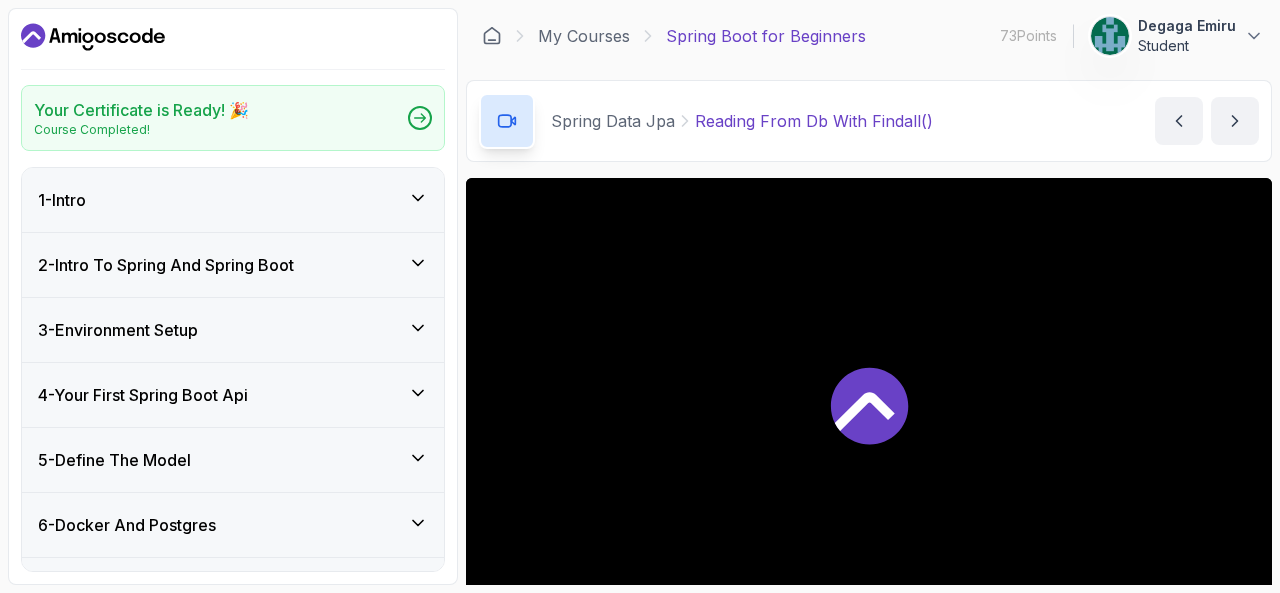 click 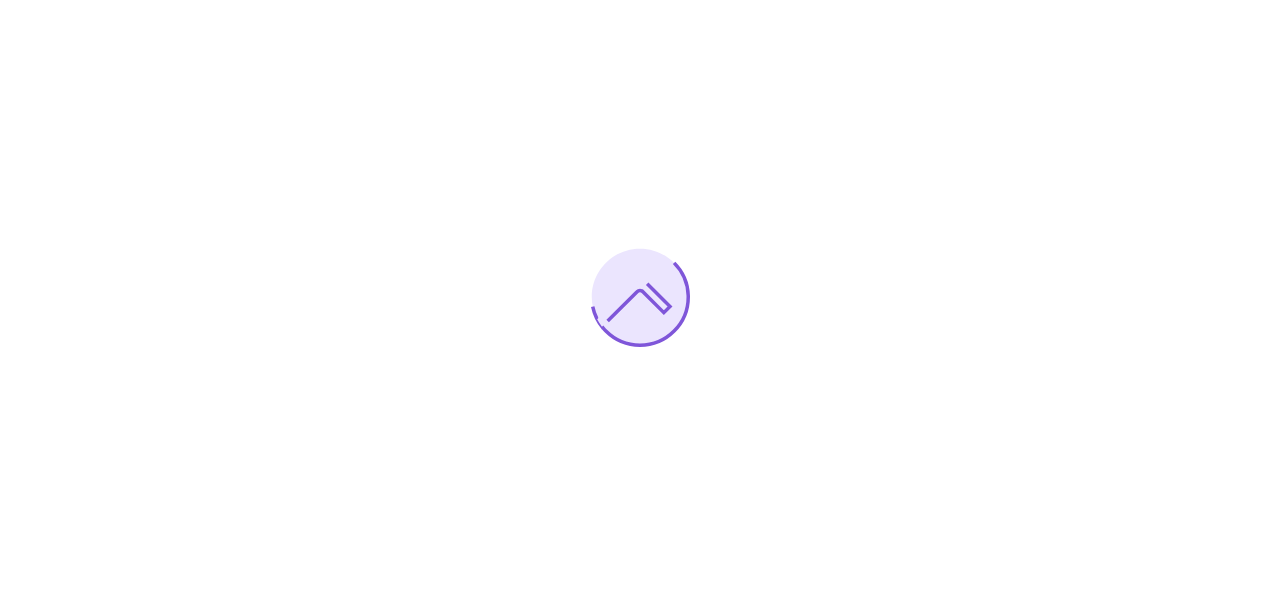 scroll, scrollTop: 0, scrollLeft: 0, axis: both 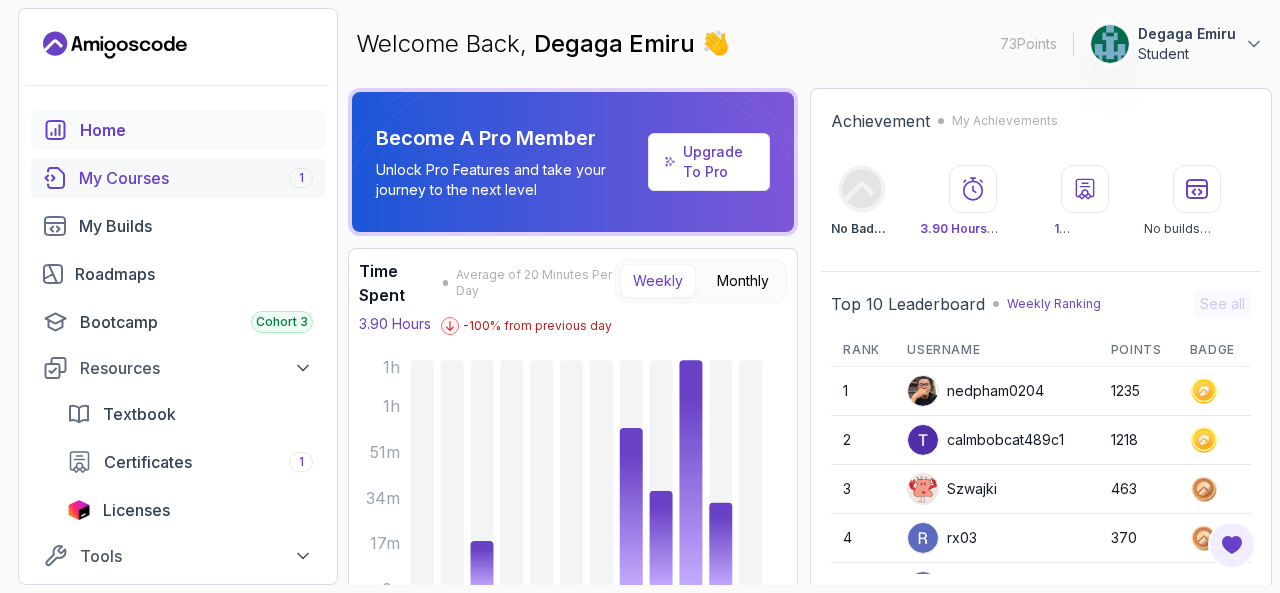 click on "My Courses 1" at bounding box center [196, 178] 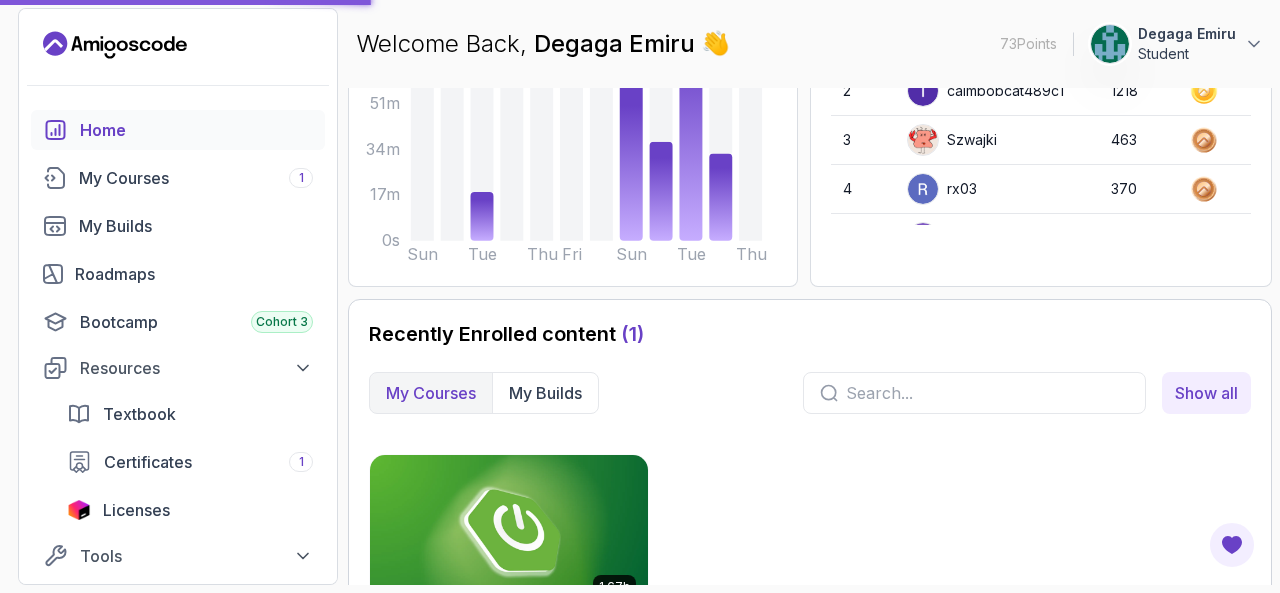 scroll, scrollTop: 468, scrollLeft: 0, axis: vertical 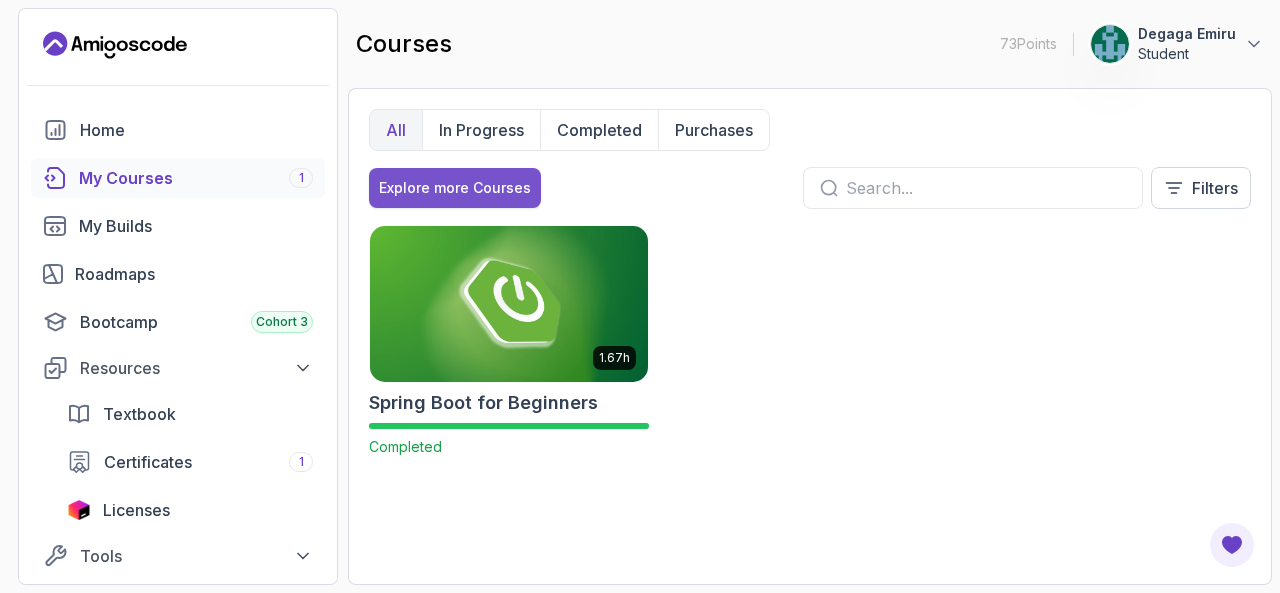 click on "Explore more Courses" at bounding box center [455, 188] 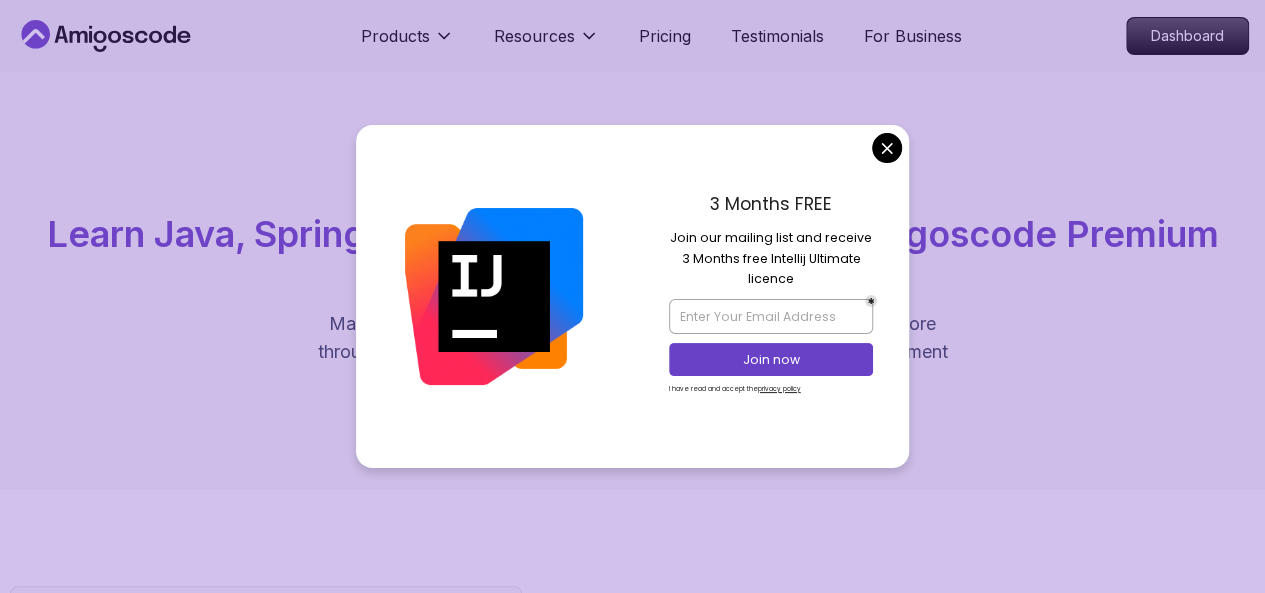 click at bounding box center [494, 296] 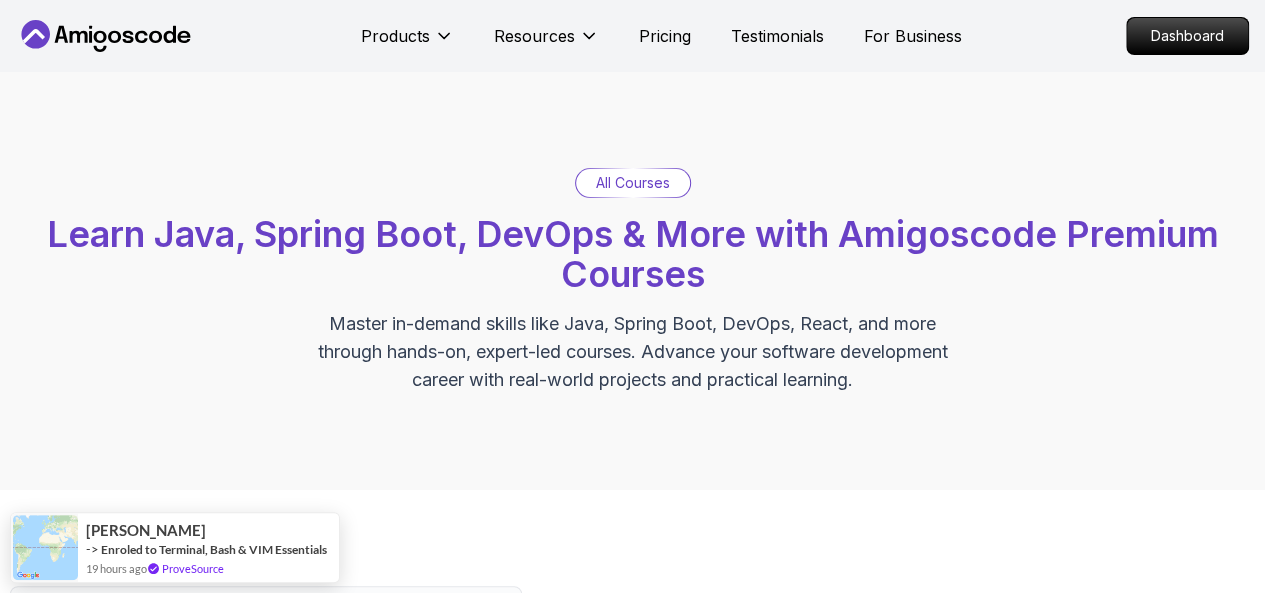 click on "Products Resources Pricing Testimonials For Business Dashboard Products Resources Pricing Testimonials For Business Dashboard All Courses Learn Java, Spring Boot, DevOps & More with Amigoscode Premium Courses Master in-demand skills like Java, Spring Boot, DevOps, React, and more through hands-on, expert-led courses. Advance your software development career with real-world projects and practical learning. Filters Filters Type Course Build Price Pro Free Instructors [PERSON_NAME] [PERSON_NAME] Duration 0-1 Hour 1-3 Hours +3 Hours Track Front End Back End Dev Ops Full Stack Level Junior Mid-level Senior 6.00h Linux Fundamentals Pro Learn the fundamentals of Linux and how to use the command line 5.18h Advanced Spring Boot Pro Dive deep into Spring Boot with our advanced course, designed to take your skills from intermediate to expert level. 3.30h Building APIs with Spring Boot Pro Learn to build robust, scalable APIs with Spring Boot, mastering REST principles, JSON handling, and embedded server configuration. NEW" at bounding box center (632, 4875) 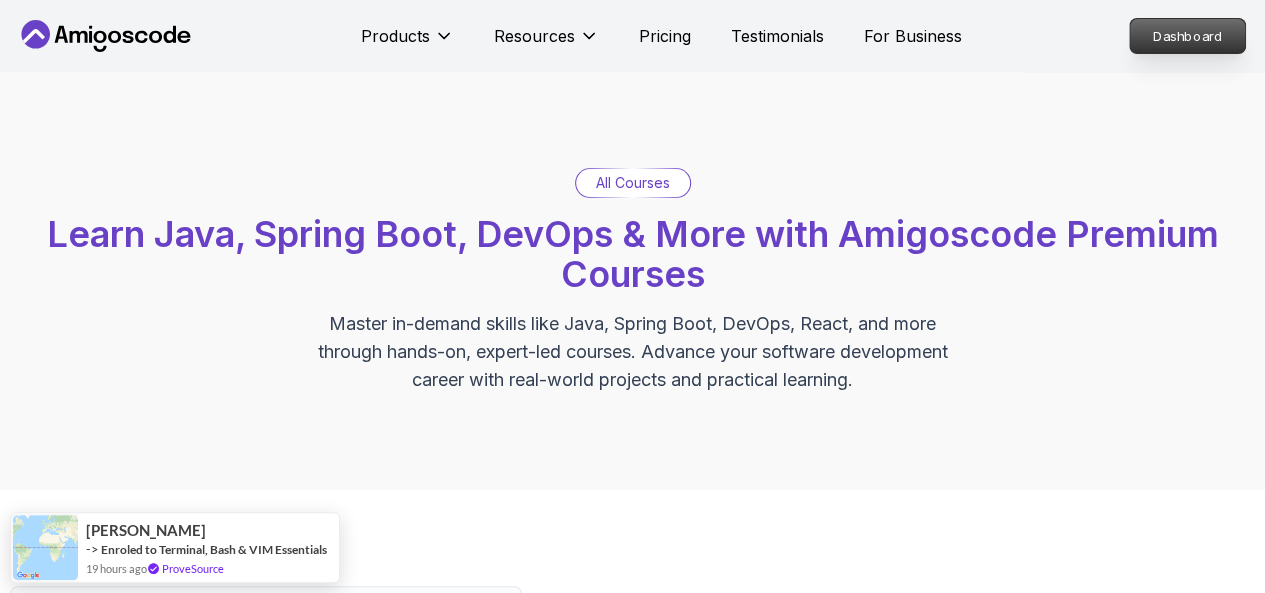 click on "Dashboard" at bounding box center [1187, 36] 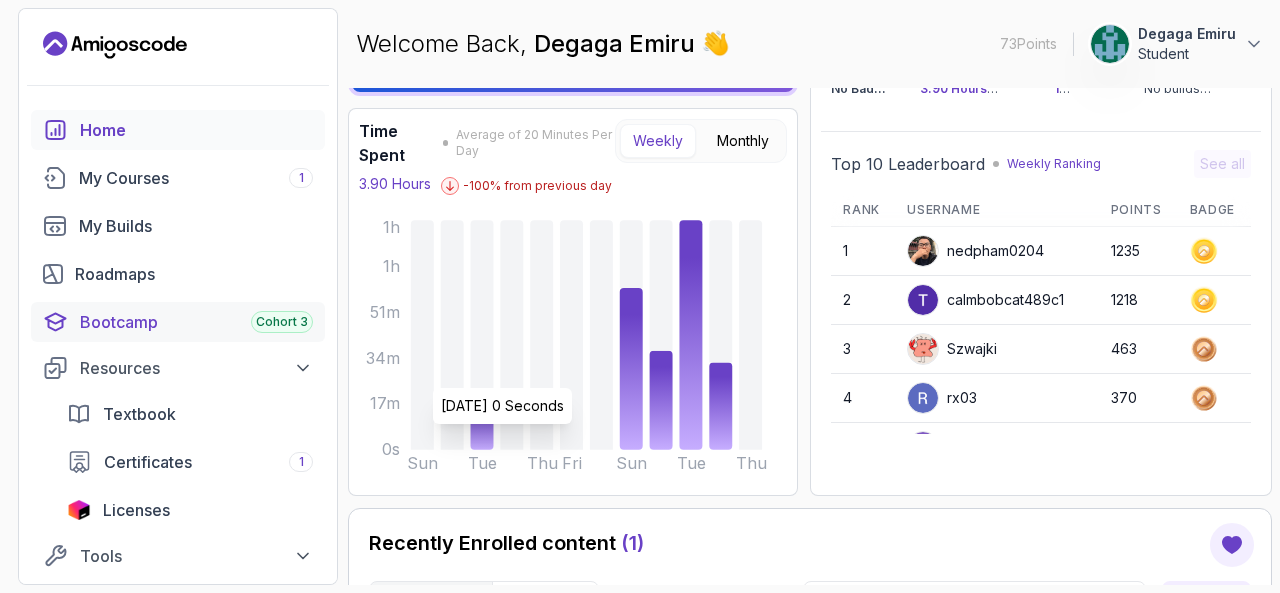 scroll, scrollTop: 166, scrollLeft: 0, axis: vertical 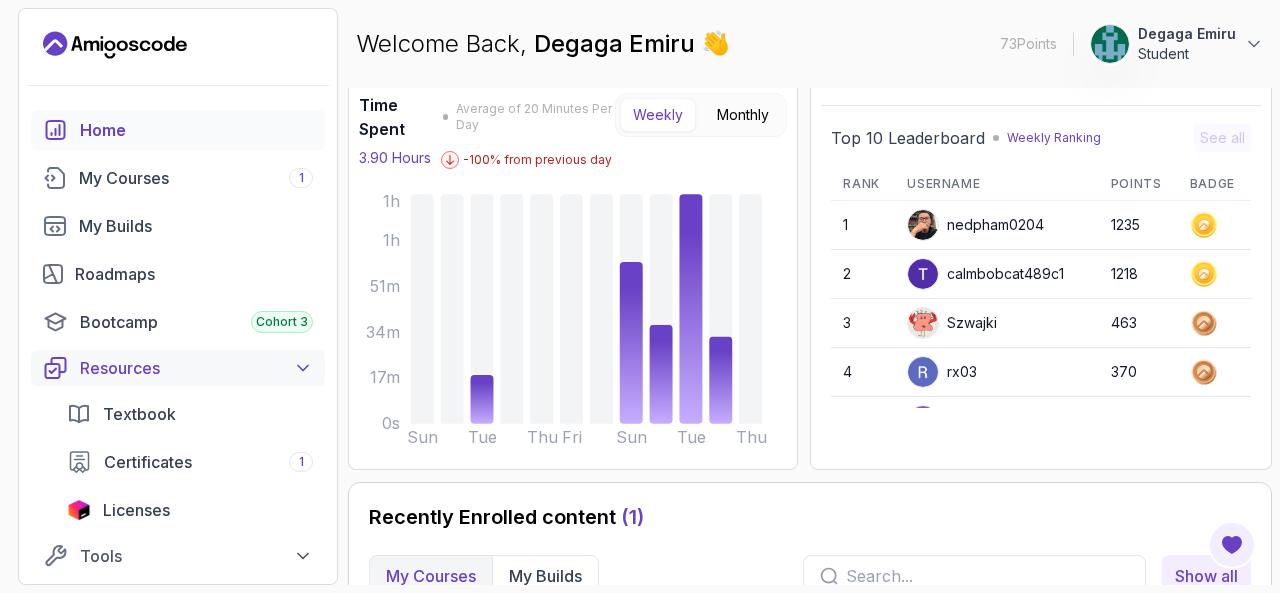 click on "Resources" at bounding box center (196, 368) 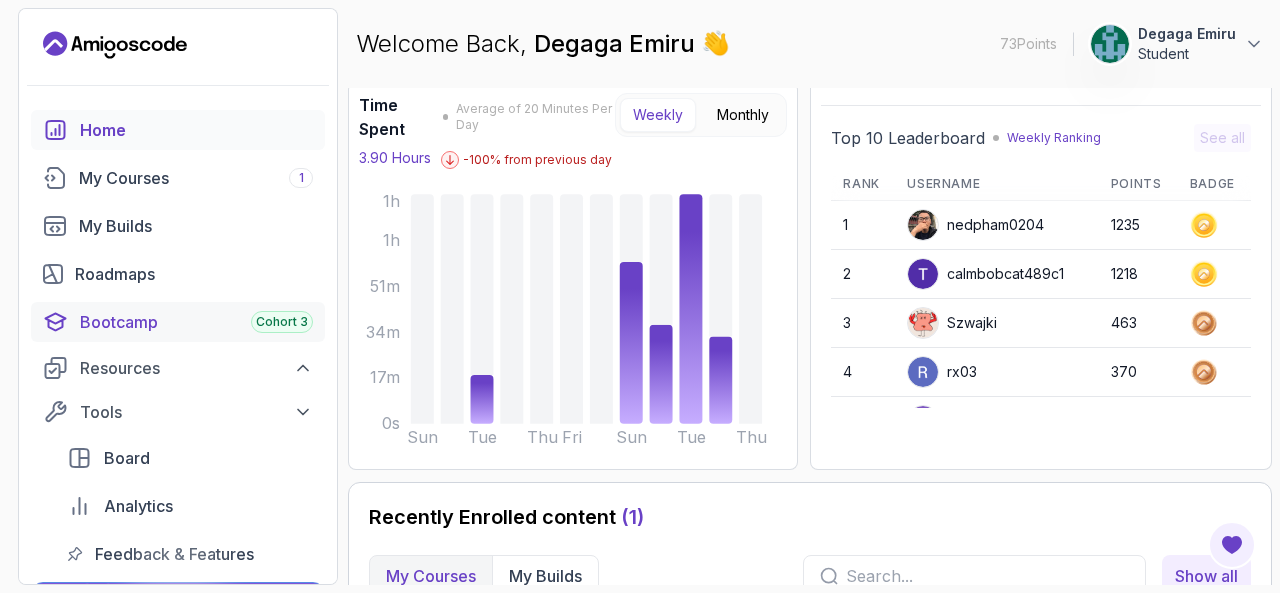 click on "Bootcamp Cohort 3" at bounding box center [196, 322] 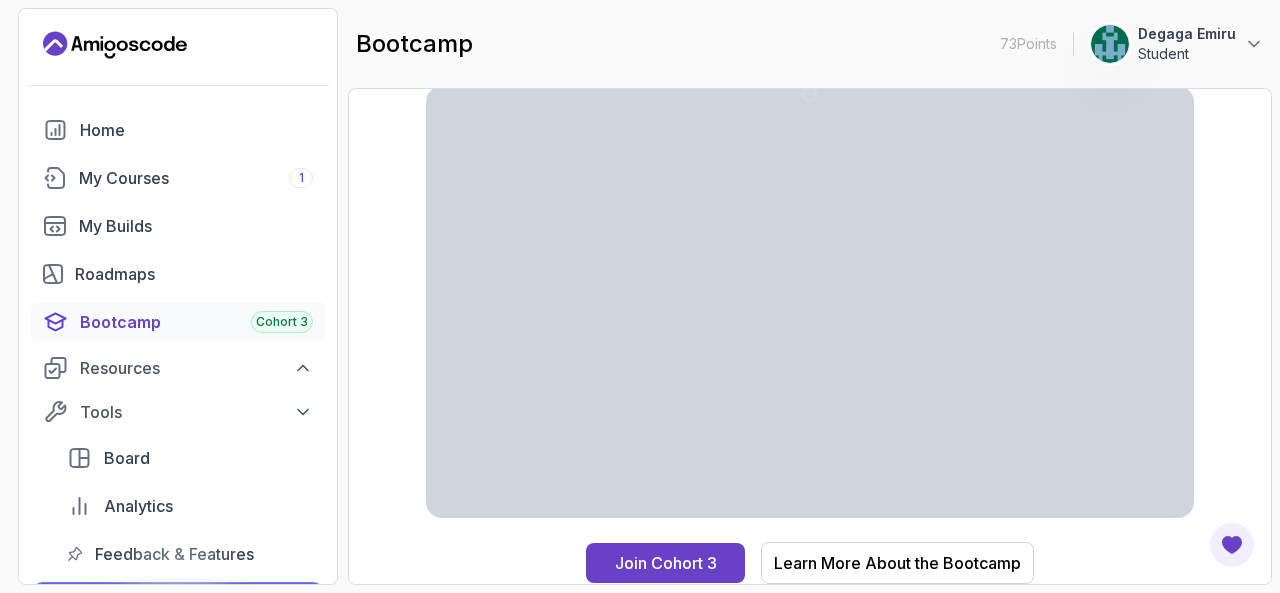 scroll, scrollTop: 0, scrollLeft: 0, axis: both 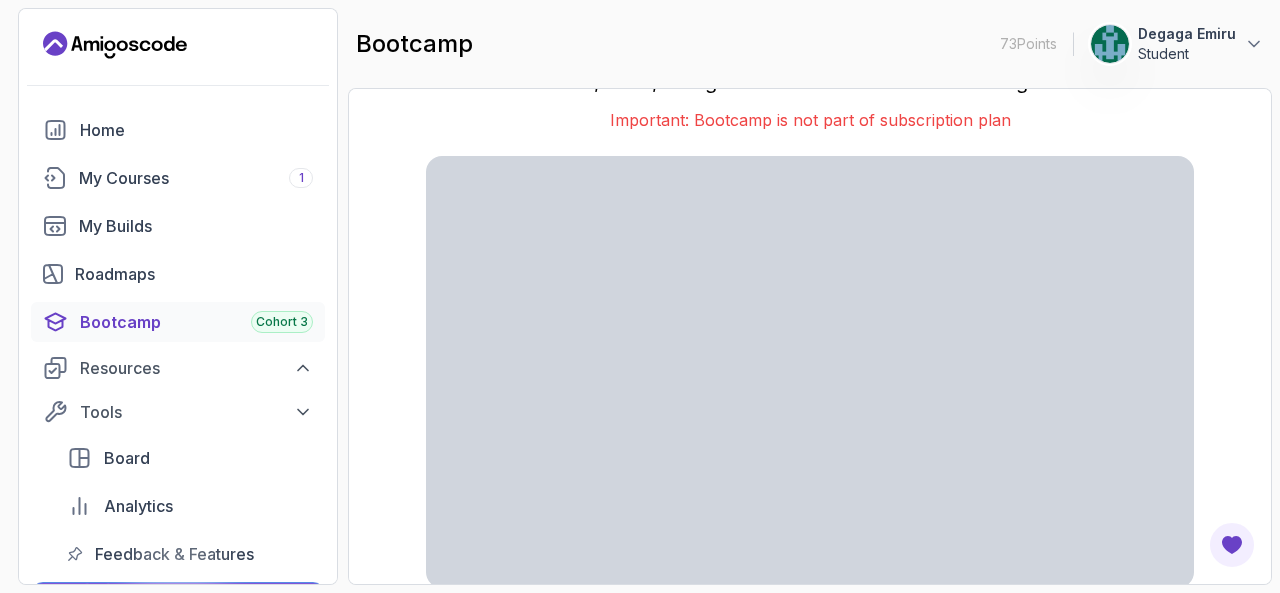 click on "Important: Bootcamp is not part of subscription plan" at bounding box center (810, 120) 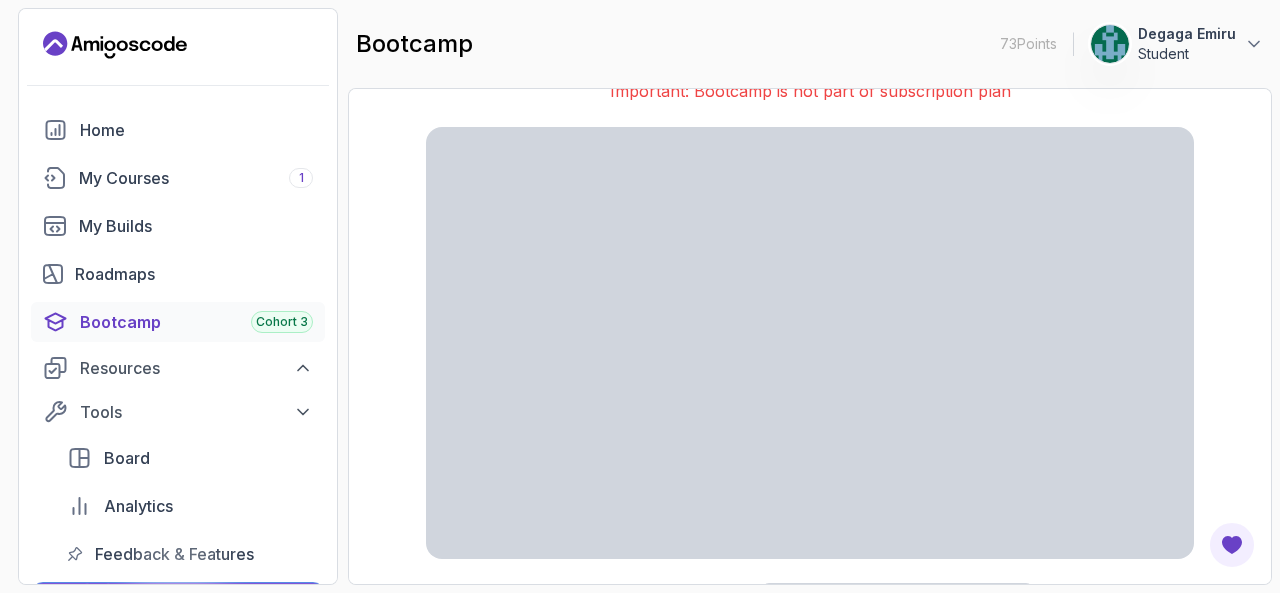 scroll, scrollTop: 68, scrollLeft: 0, axis: vertical 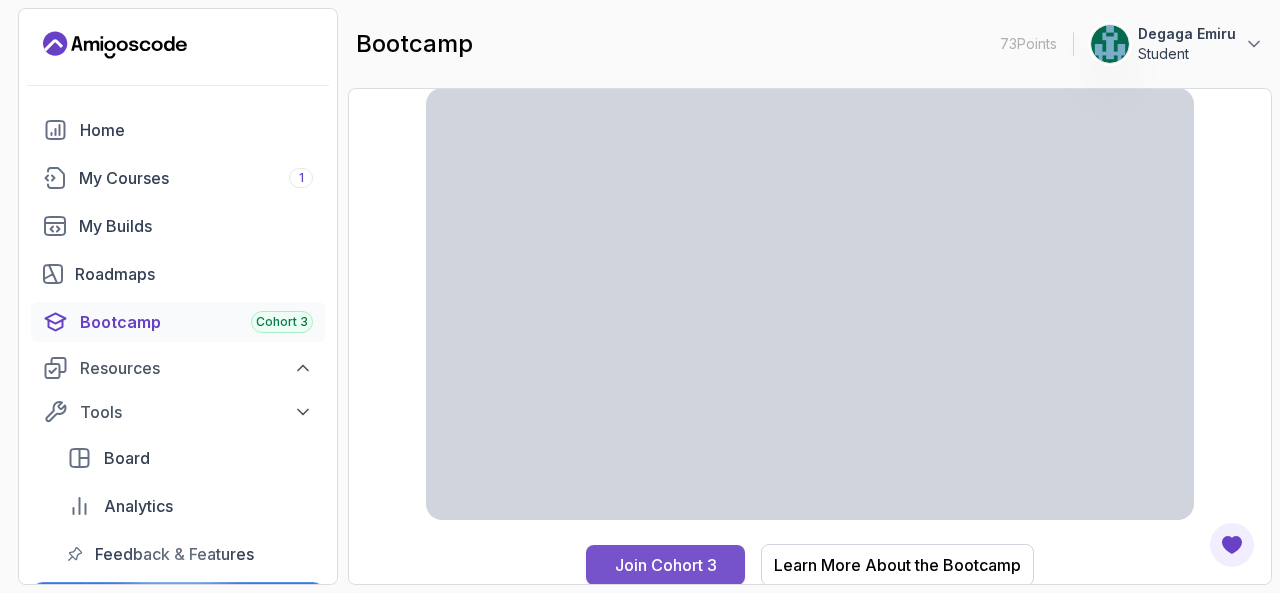 click on "Join Cohort 3" at bounding box center [666, 565] 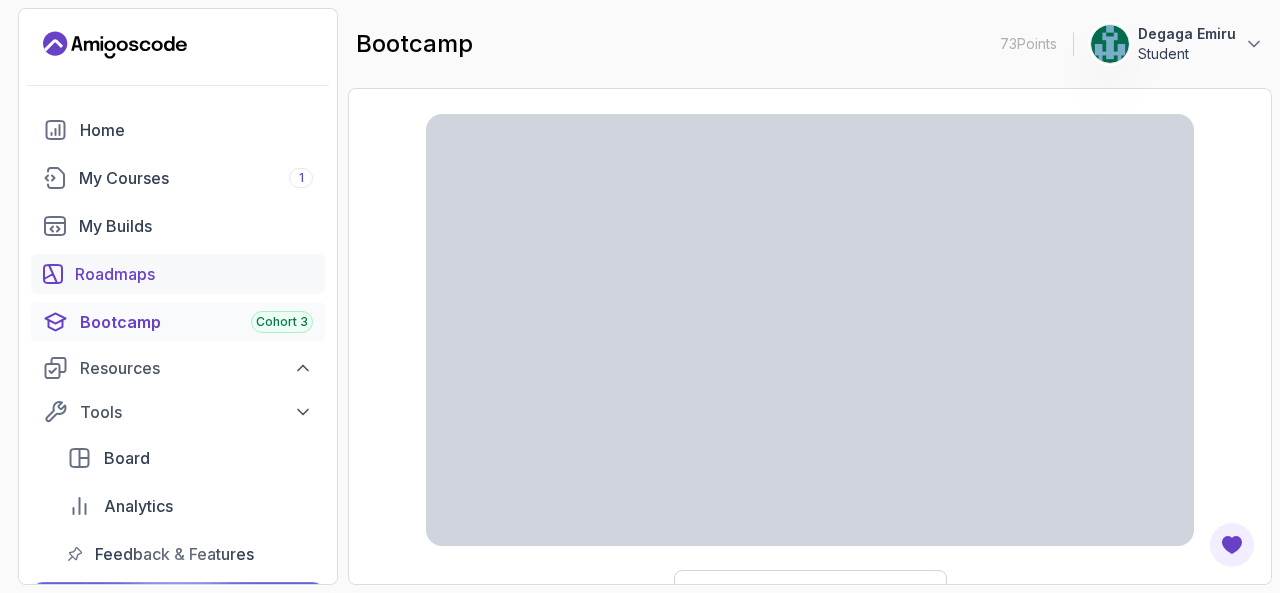click on "Roadmaps" at bounding box center [194, 274] 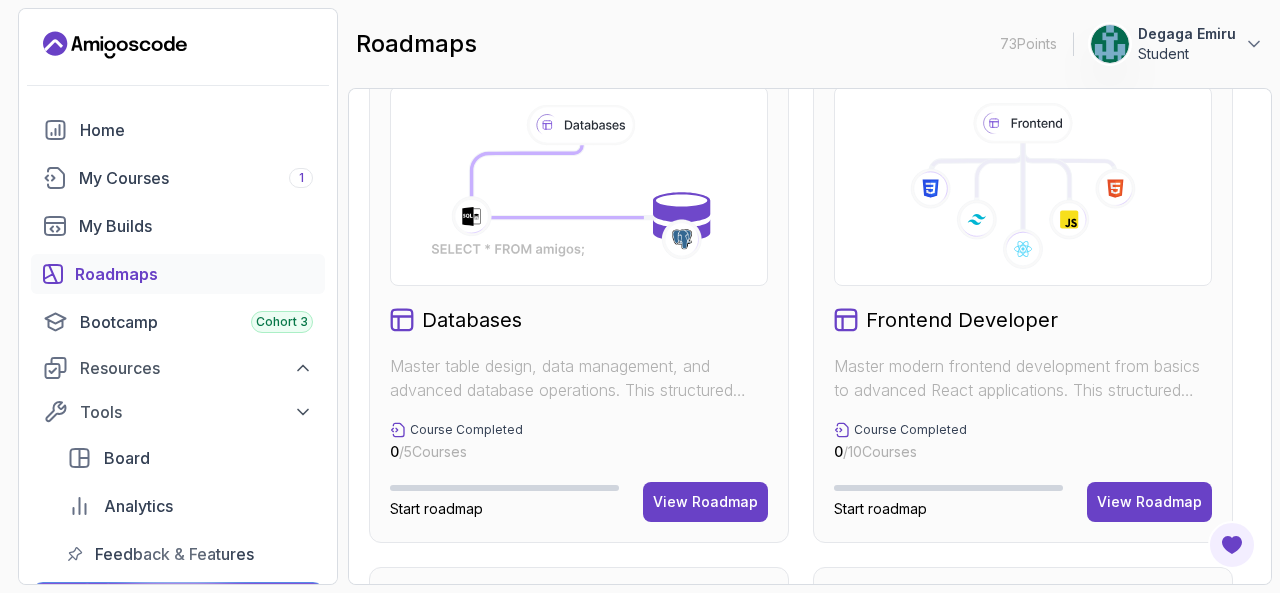 scroll, scrollTop: 1024, scrollLeft: 0, axis: vertical 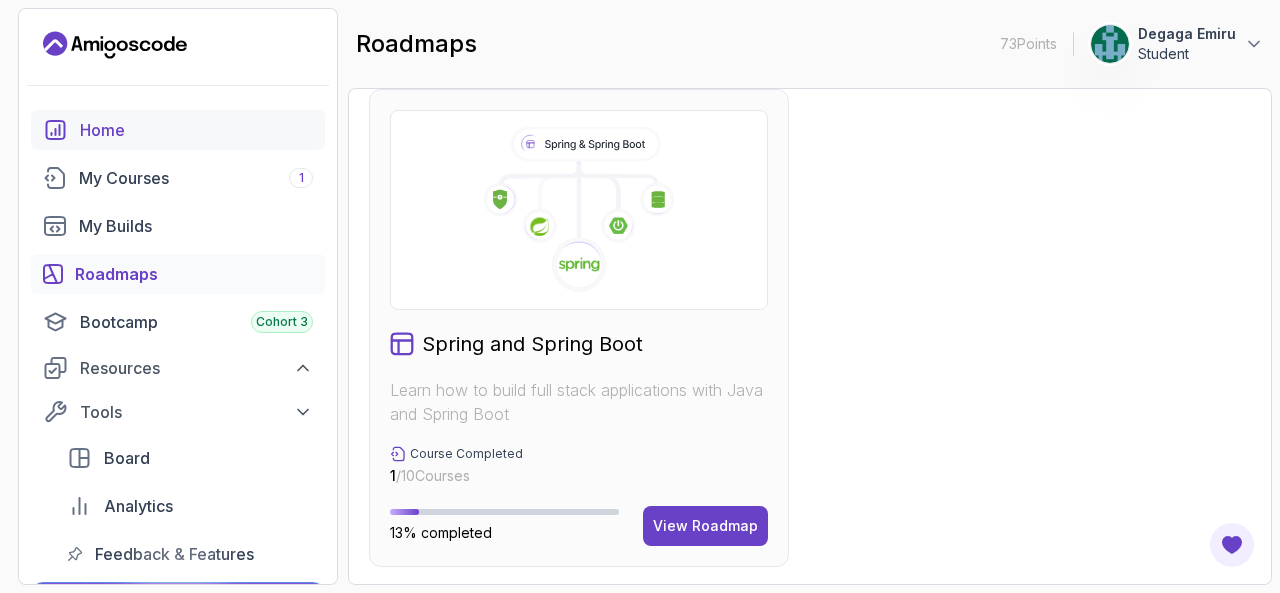 click on "Home" at bounding box center (196, 130) 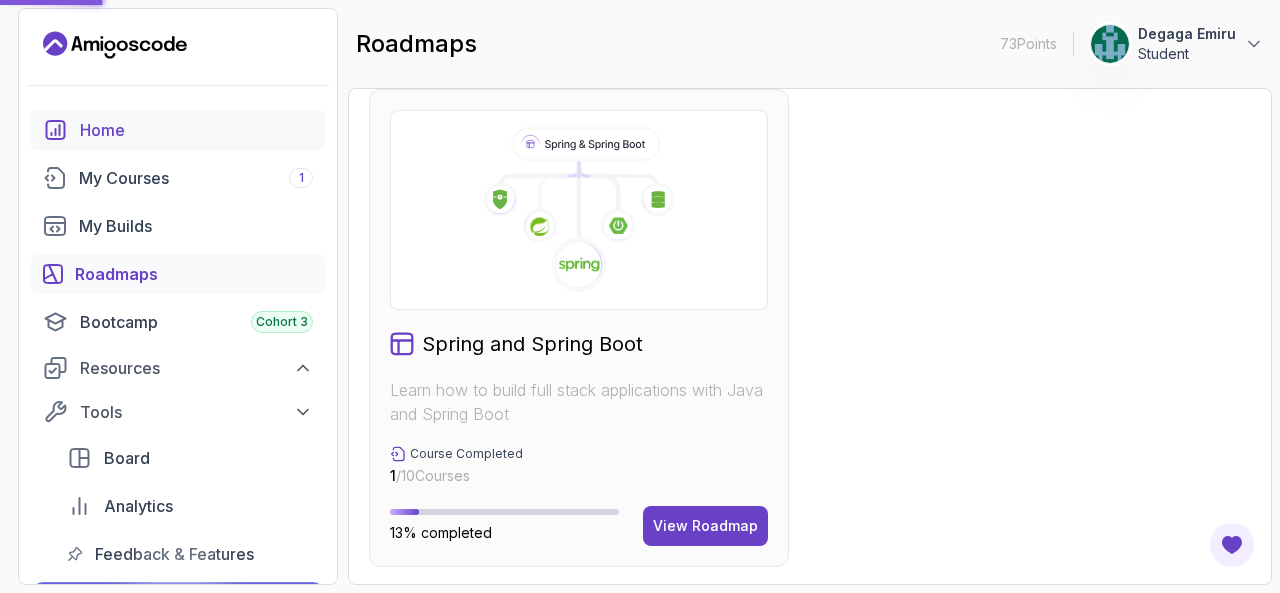 click on "Home" at bounding box center (196, 130) 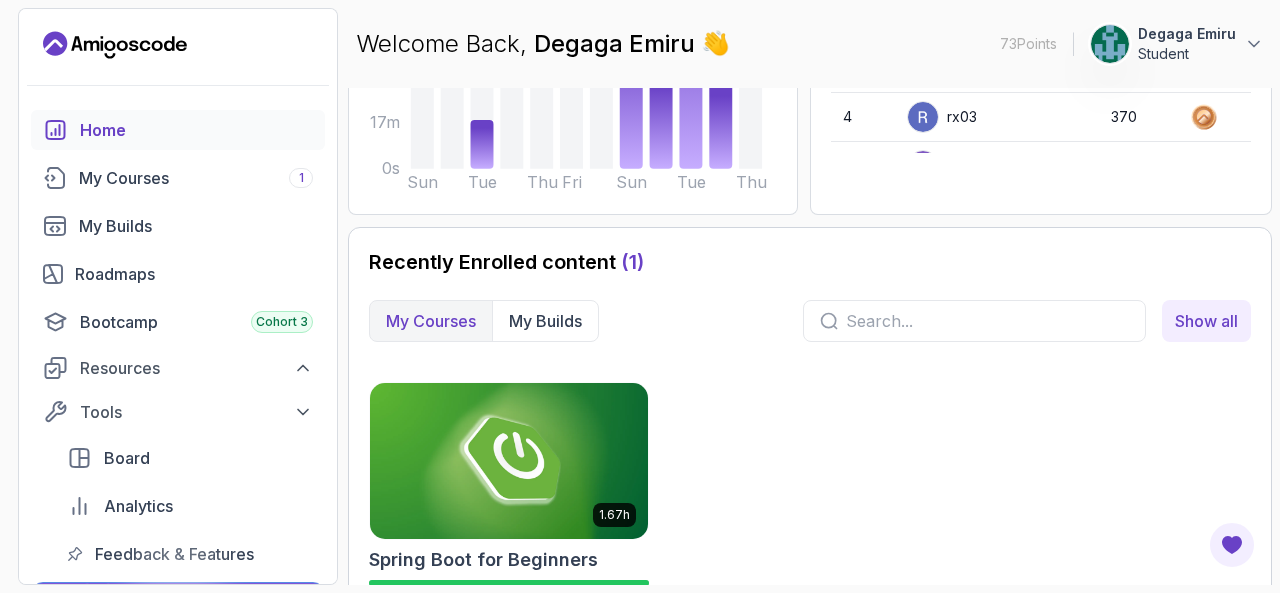 scroll, scrollTop: 468, scrollLeft: 0, axis: vertical 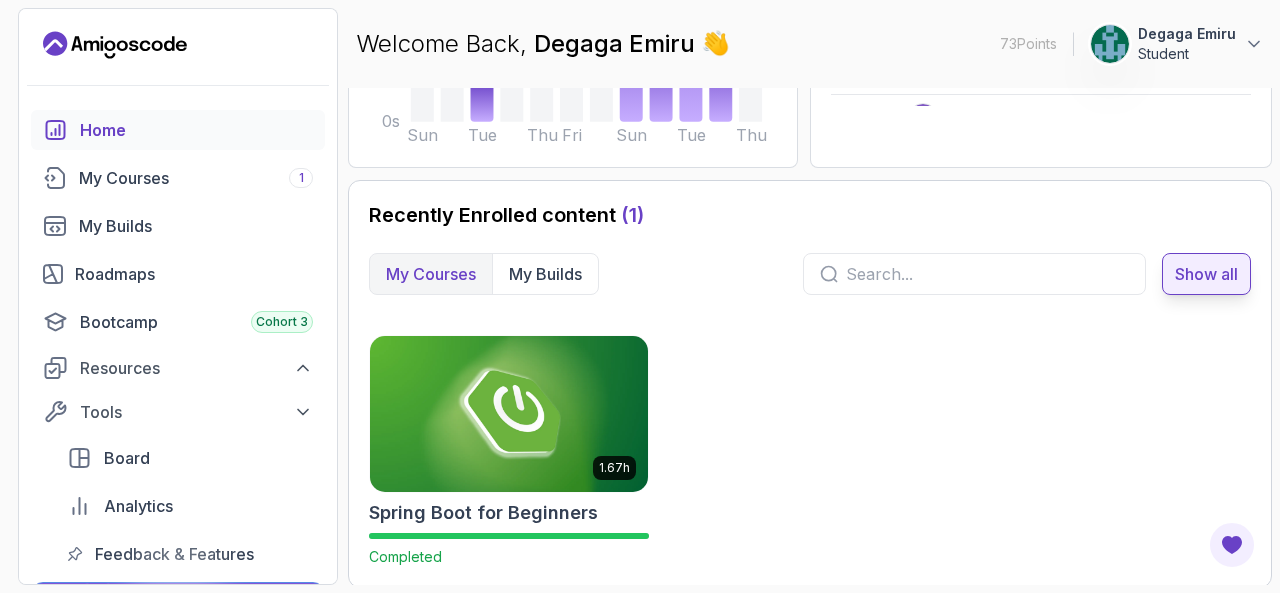 click on "Show all" at bounding box center (1206, 274) 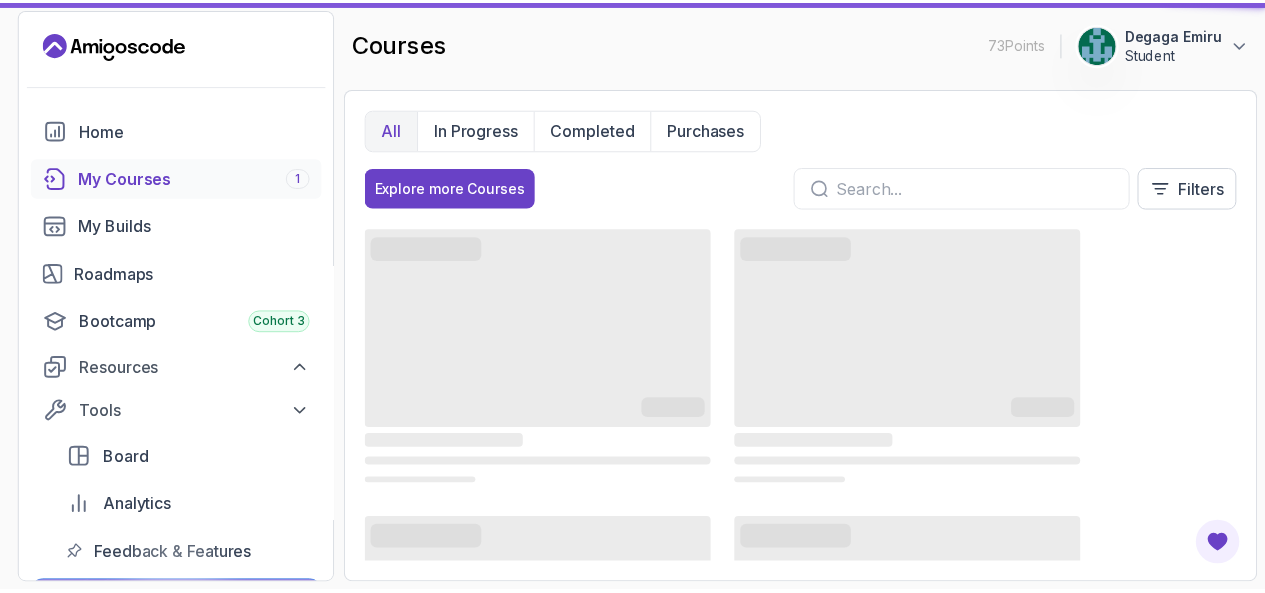 scroll, scrollTop: 0, scrollLeft: 0, axis: both 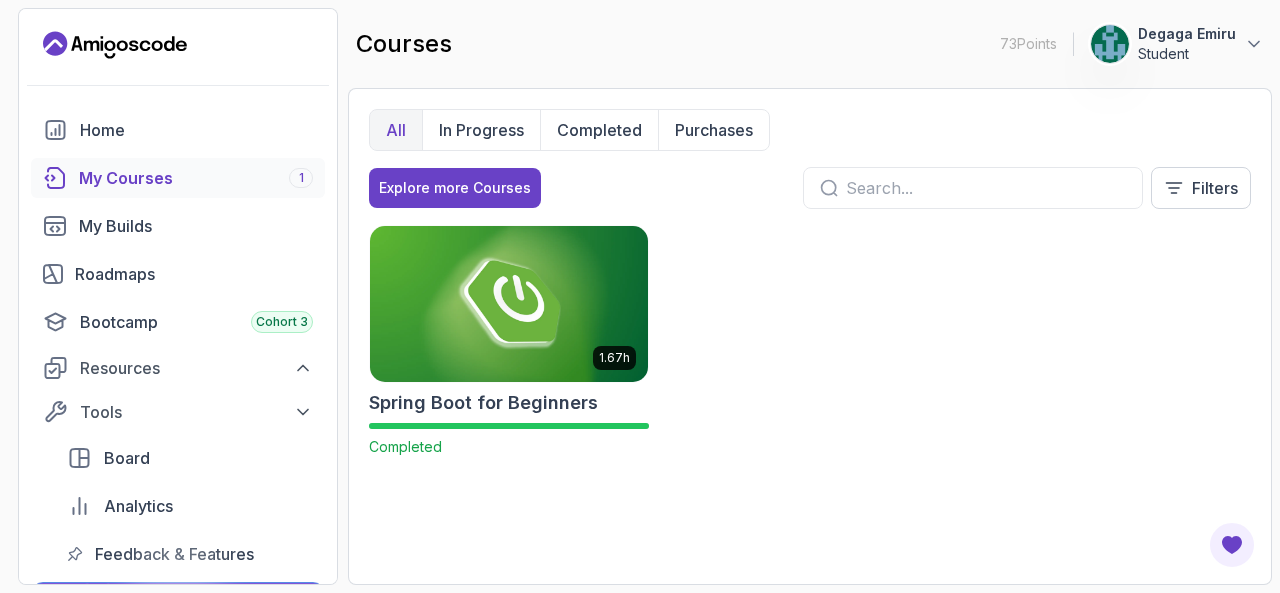 click at bounding box center (986, 188) 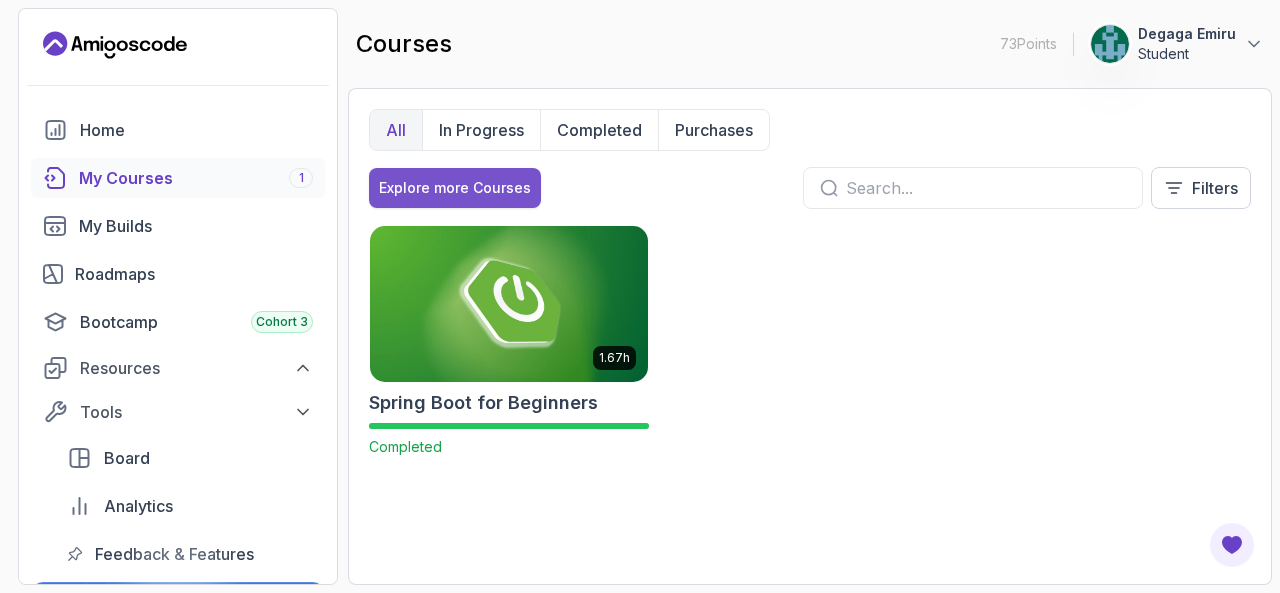 click on "Explore more Courses" at bounding box center [455, 188] 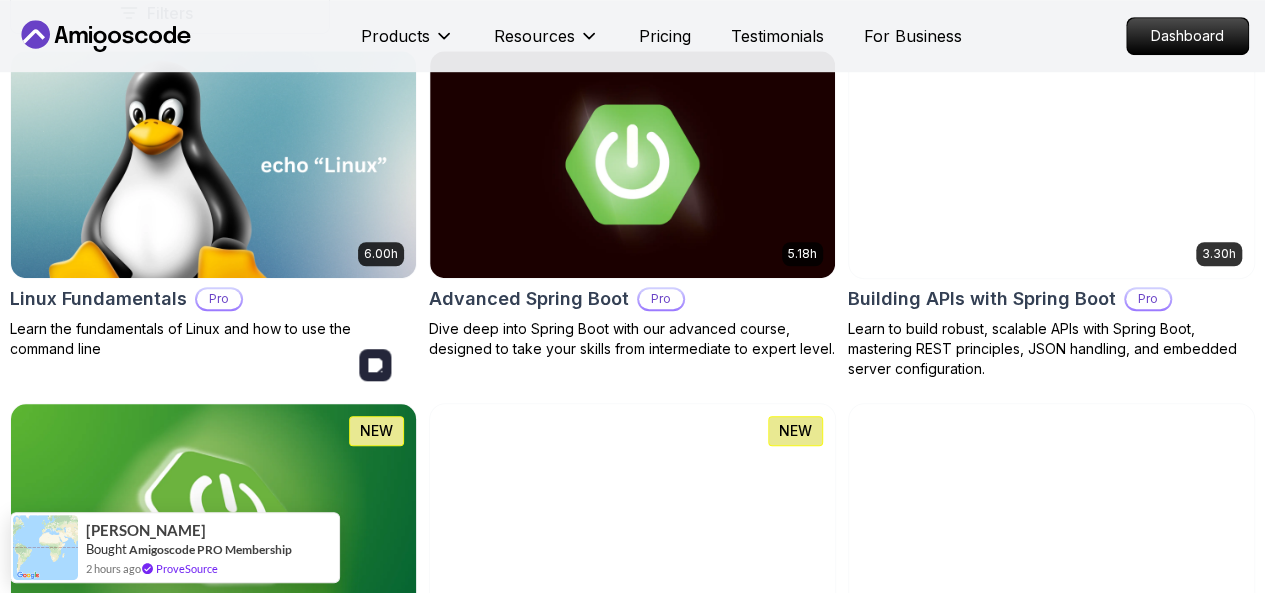 scroll, scrollTop: 649, scrollLeft: 0, axis: vertical 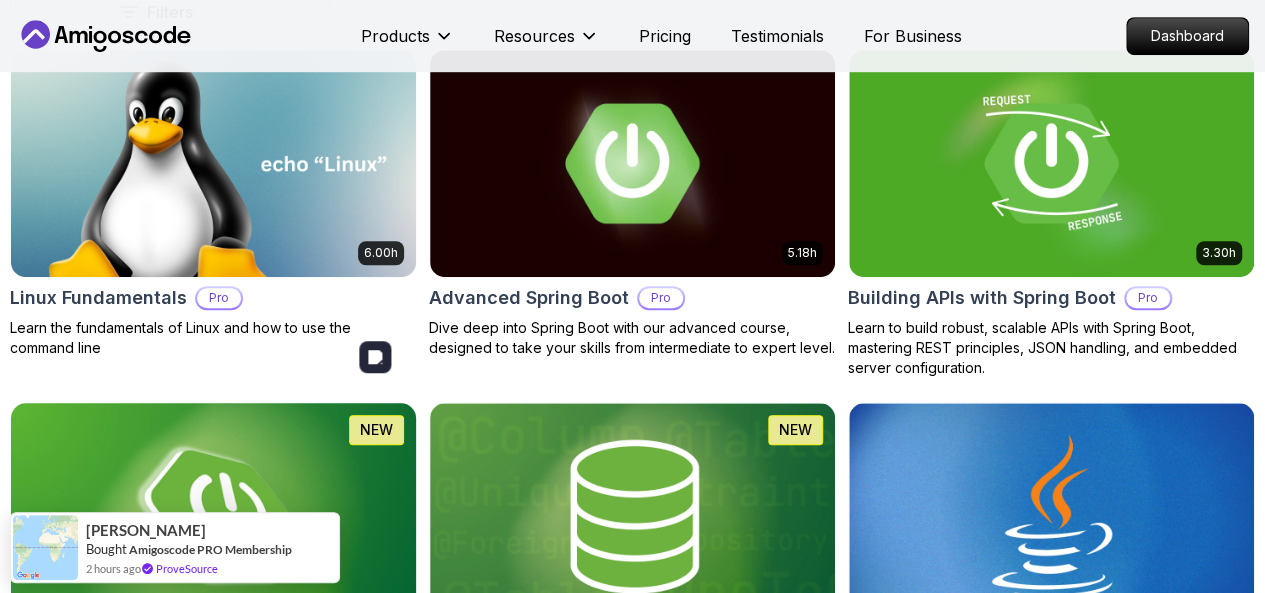 click at bounding box center [213, 516] 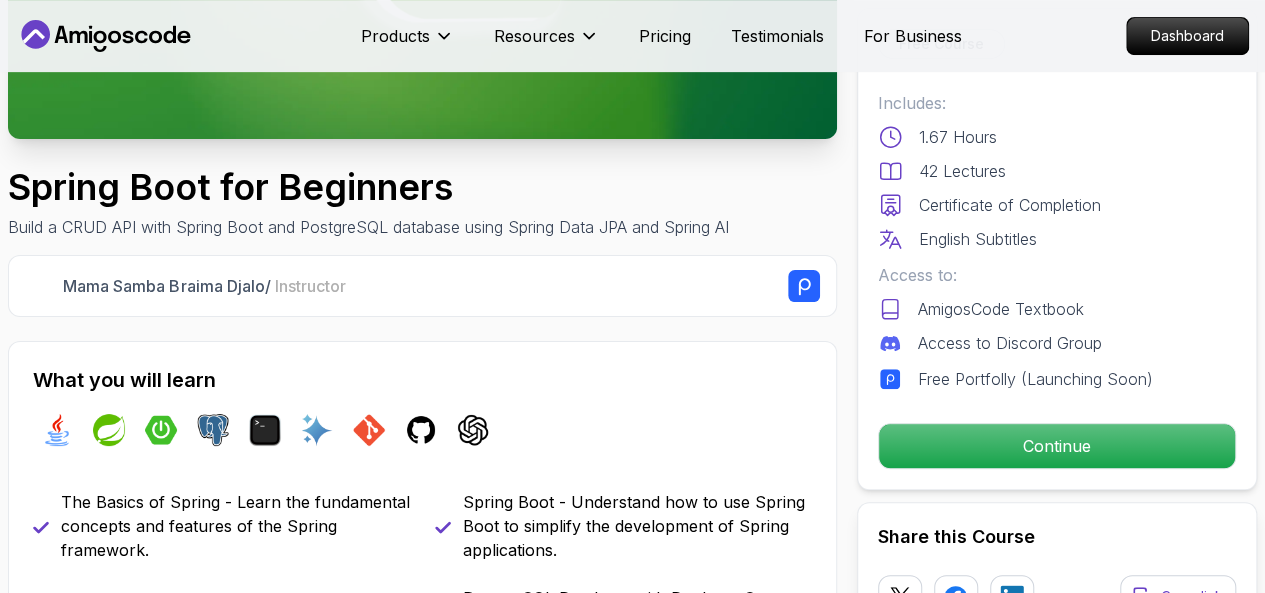 scroll, scrollTop: 455, scrollLeft: 0, axis: vertical 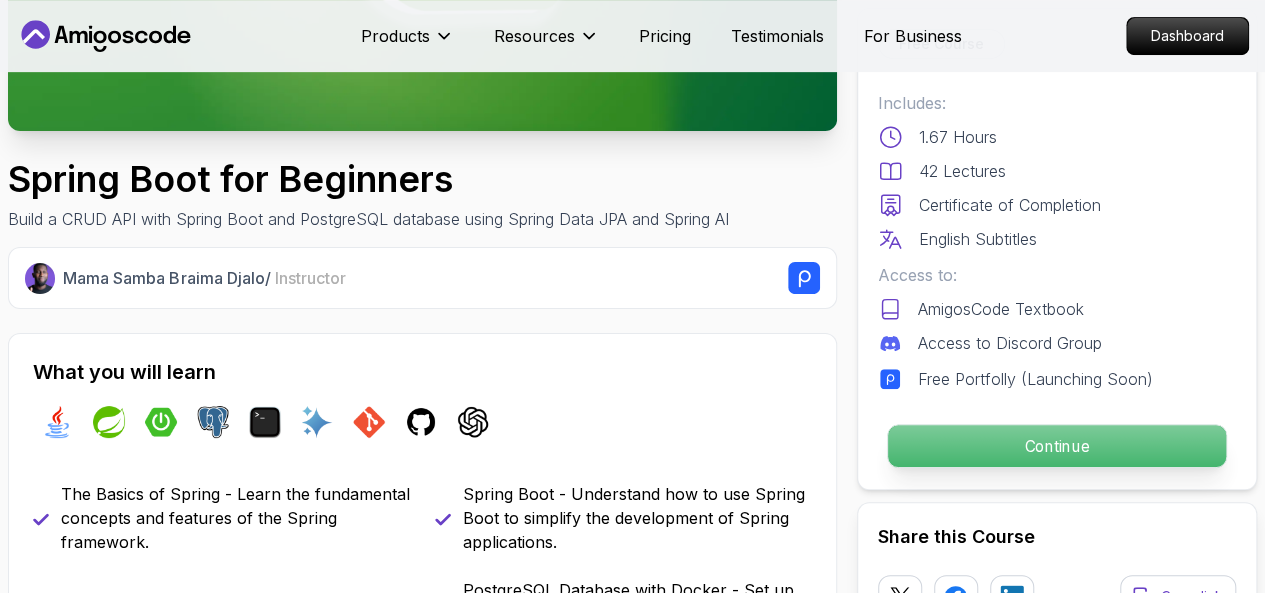 click on "Continue" at bounding box center (1057, 446) 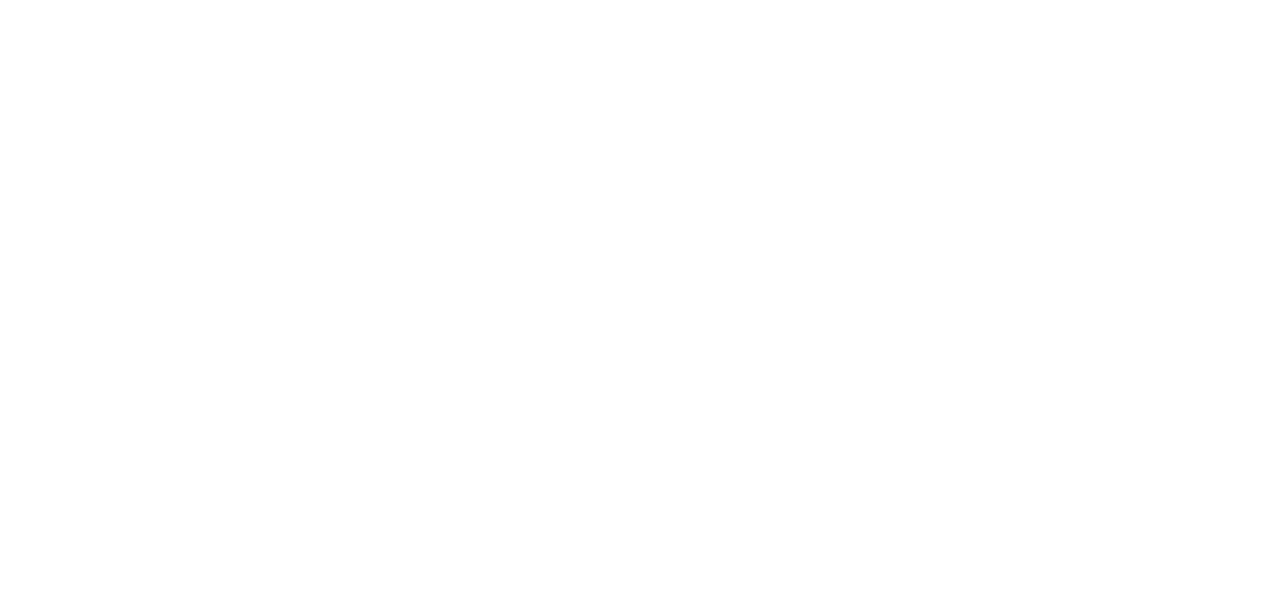 scroll, scrollTop: 0, scrollLeft: 0, axis: both 